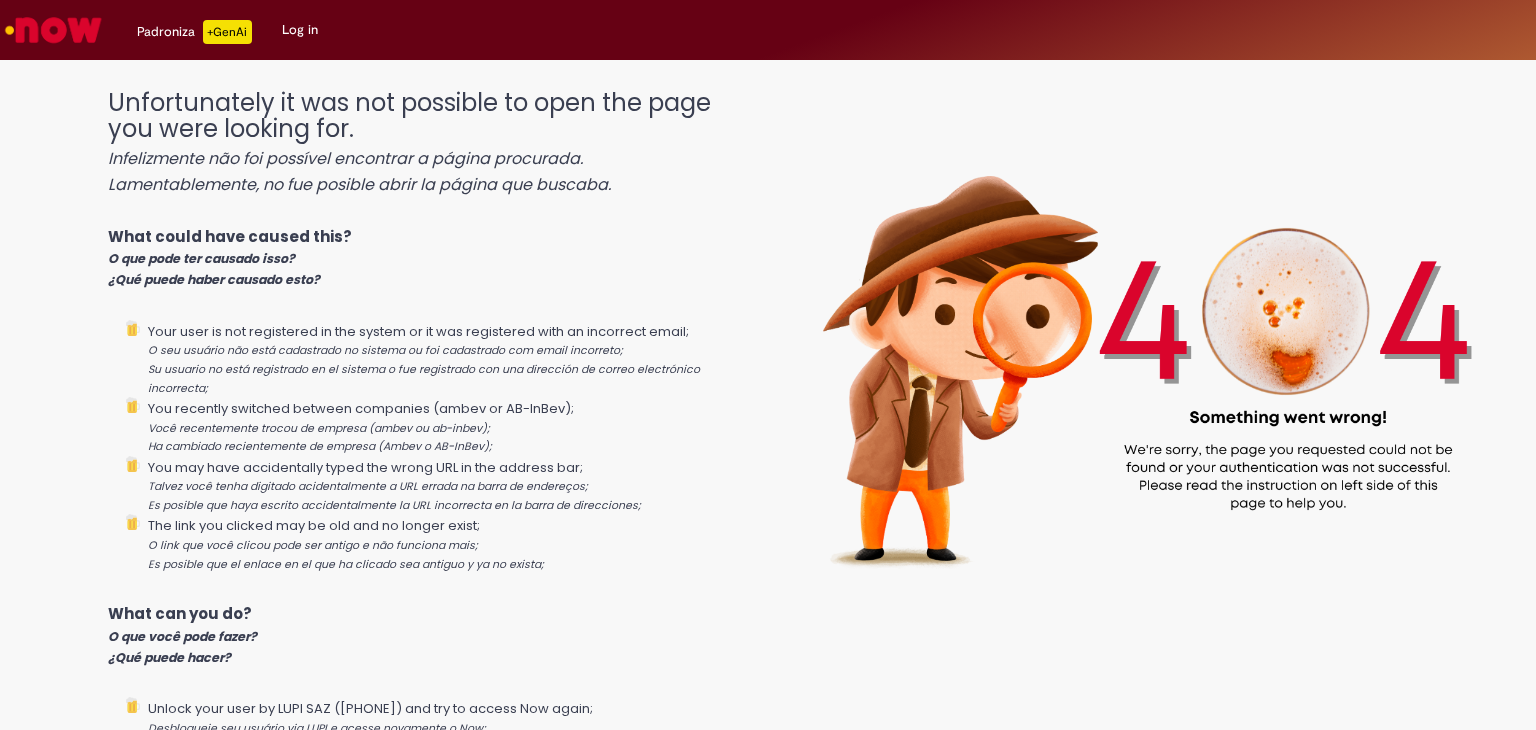 scroll, scrollTop: 0, scrollLeft: 0, axis: both 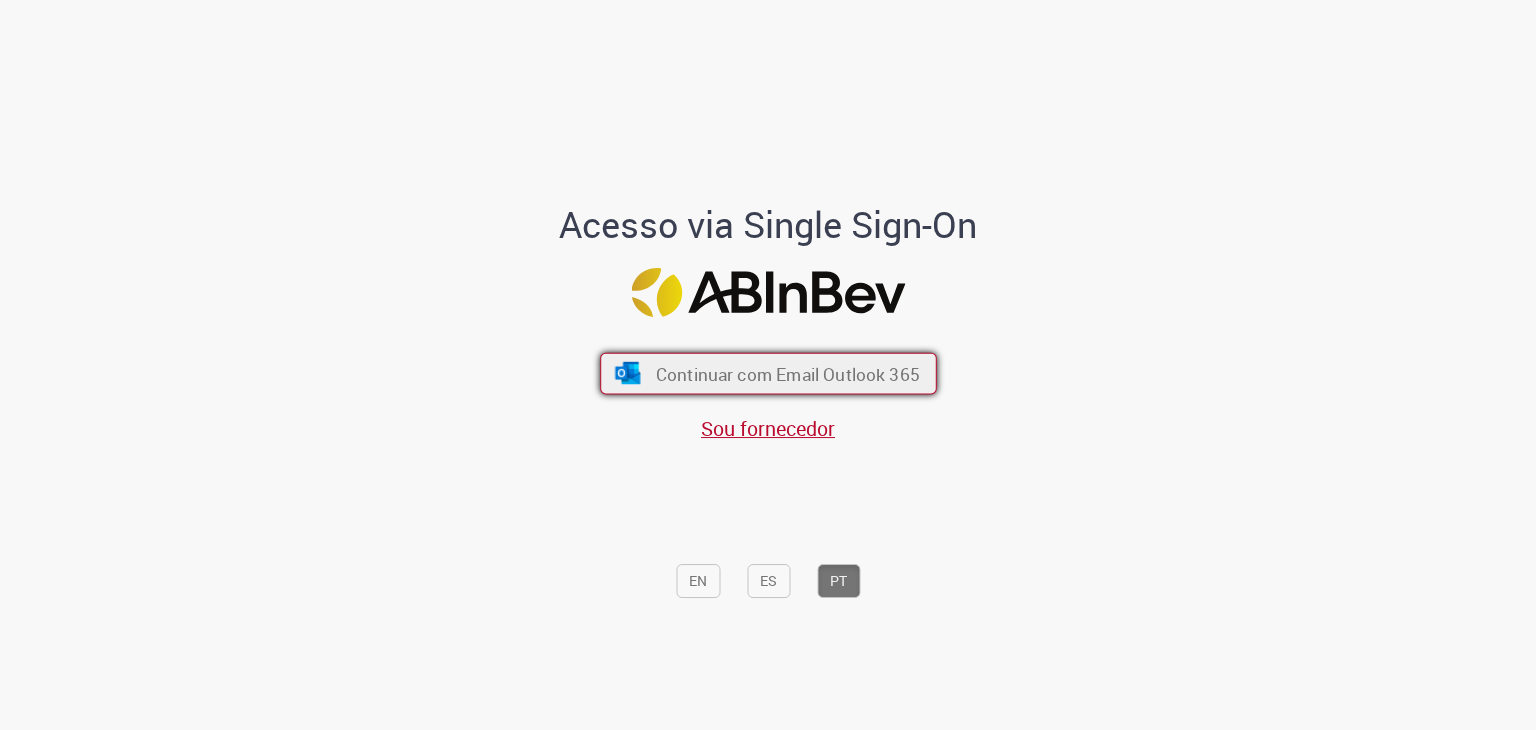 click on "Continuar com Email Outlook 365" at bounding box center (768, 374) 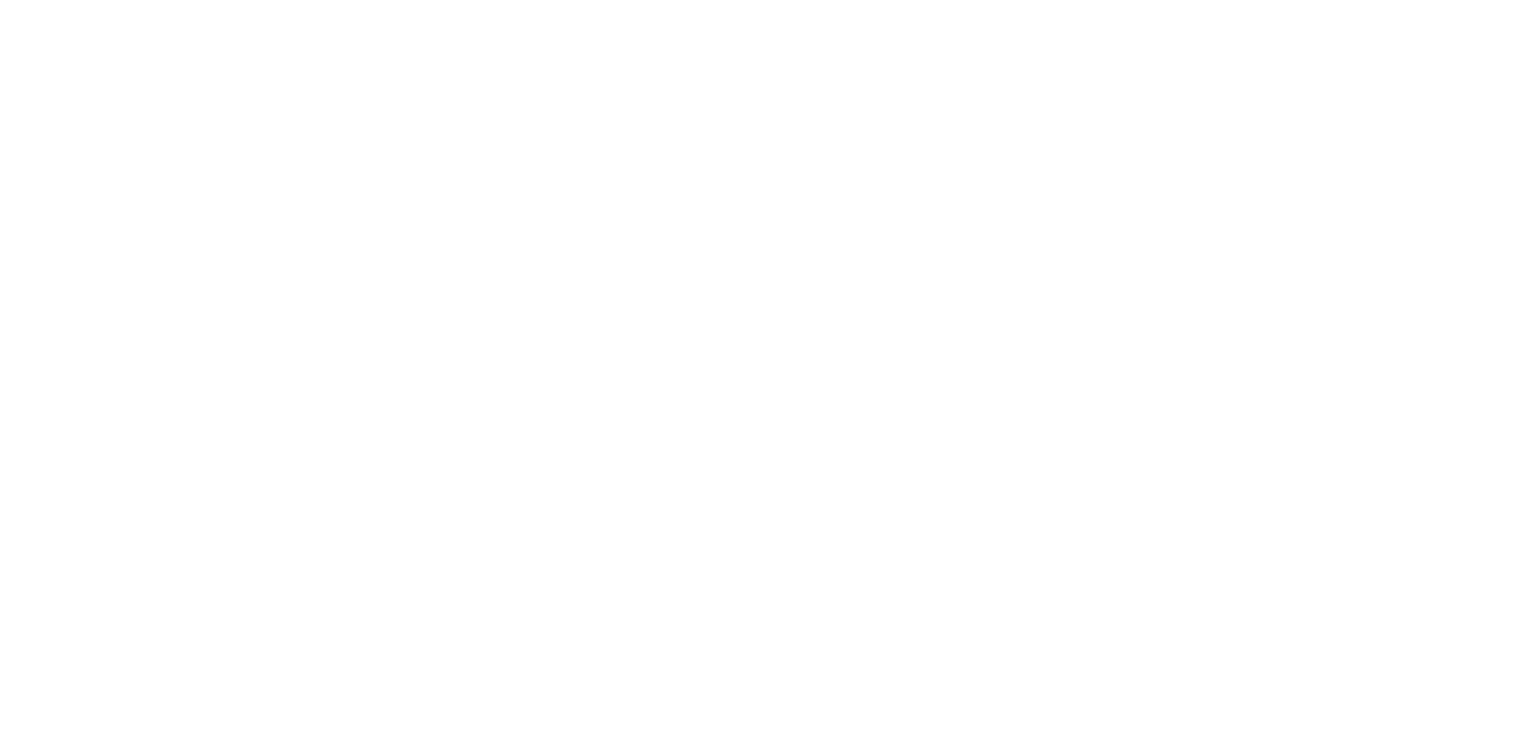 scroll, scrollTop: 0, scrollLeft: 0, axis: both 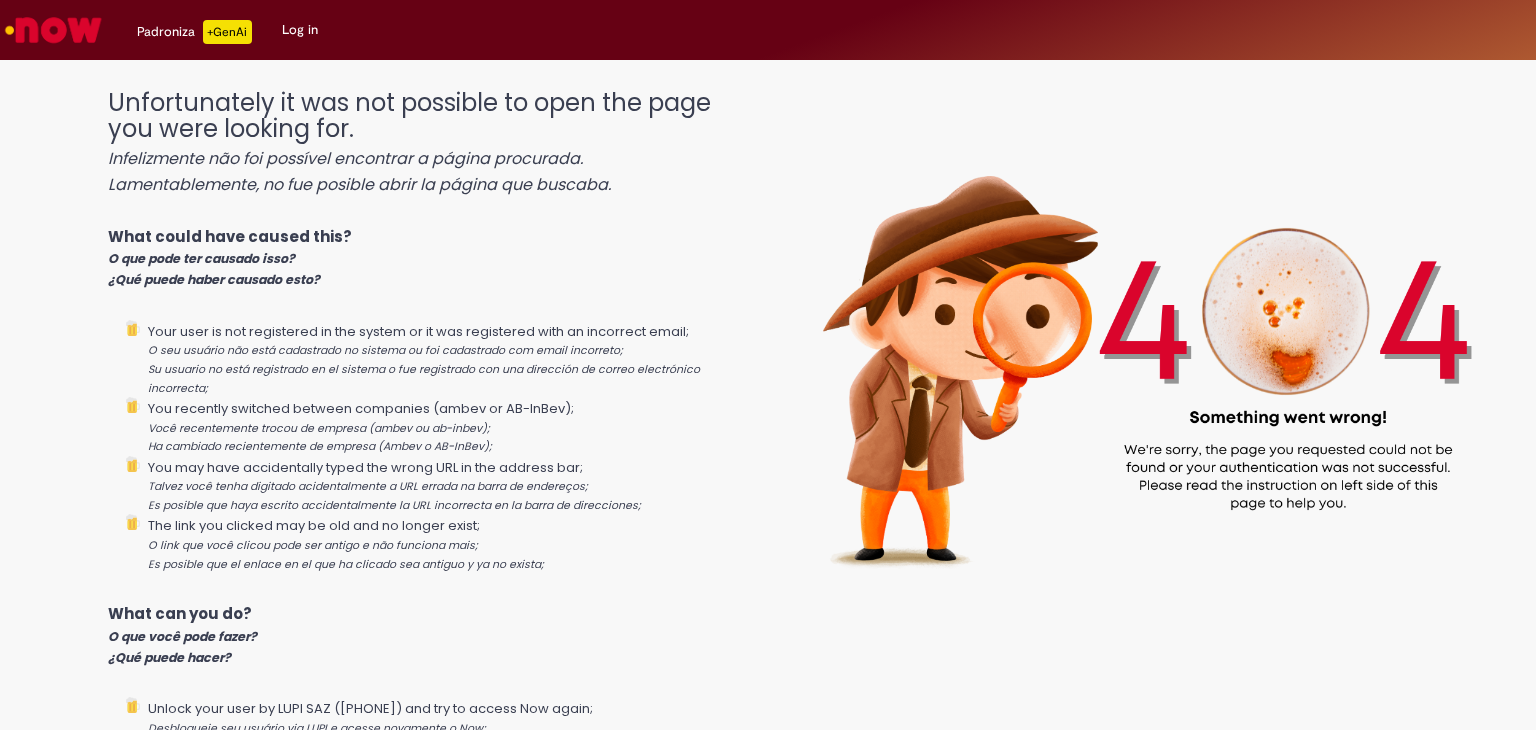 click on "Log in" at bounding box center (300, 30) 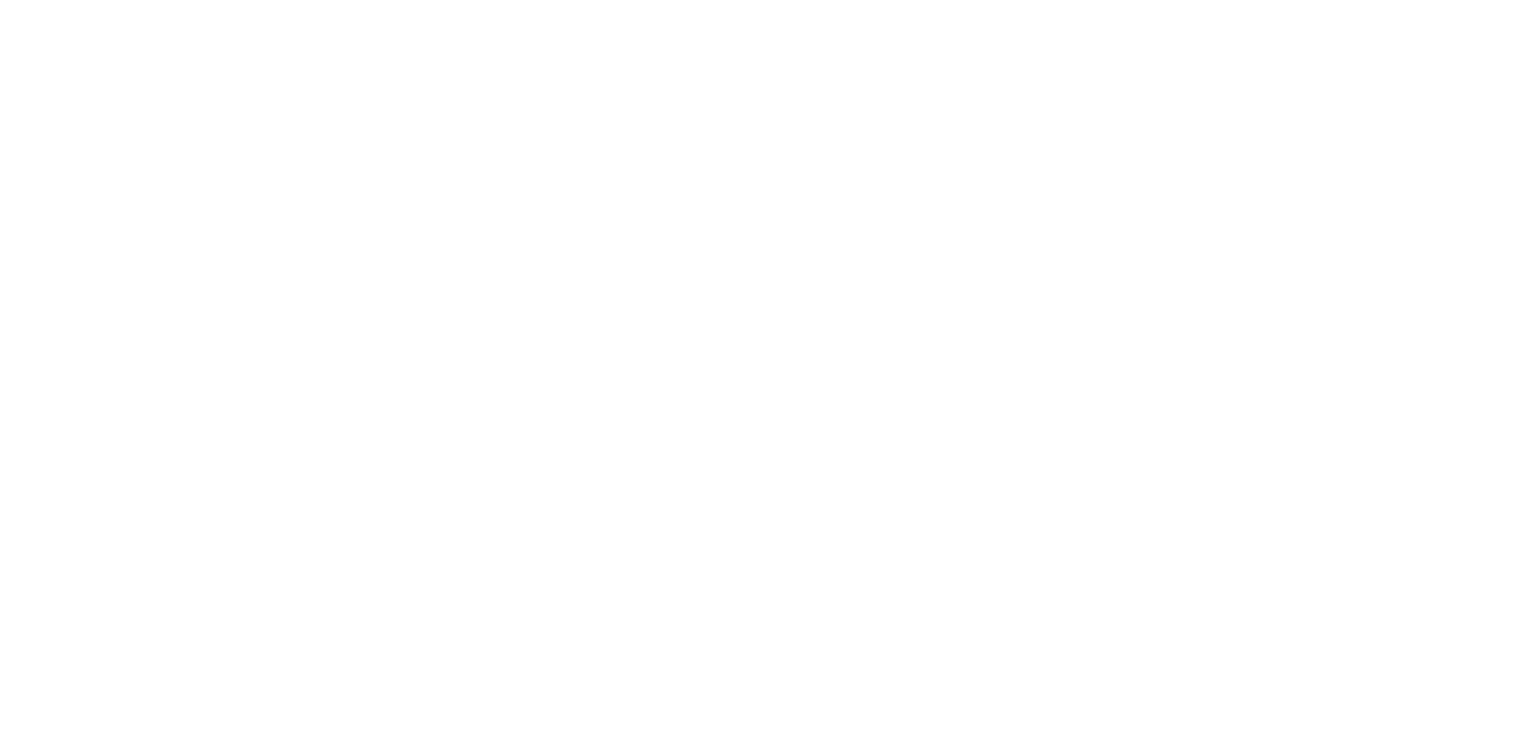 scroll, scrollTop: 0, scrollLeft: 0, axis: both 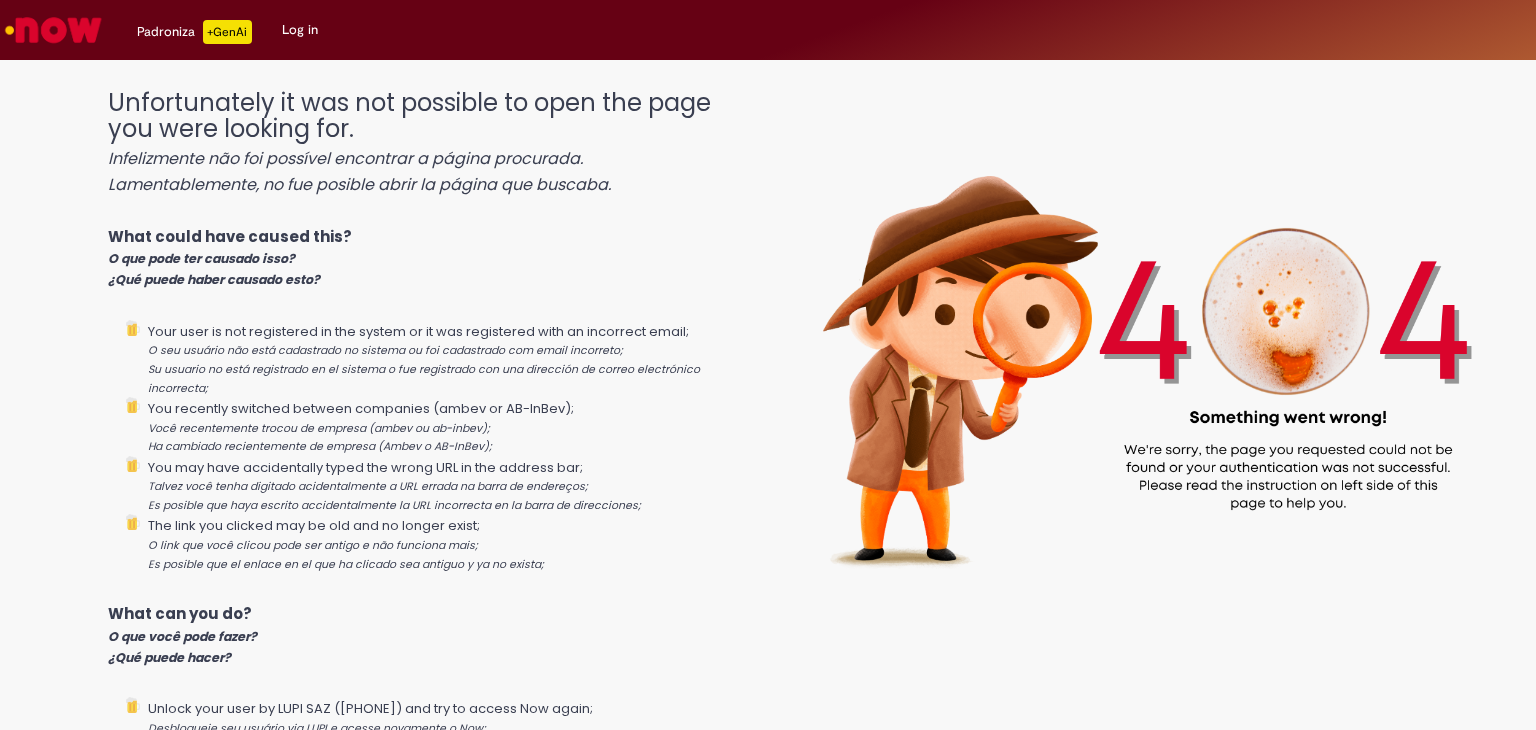 click on "Log in" at bounding box center [300, 30] 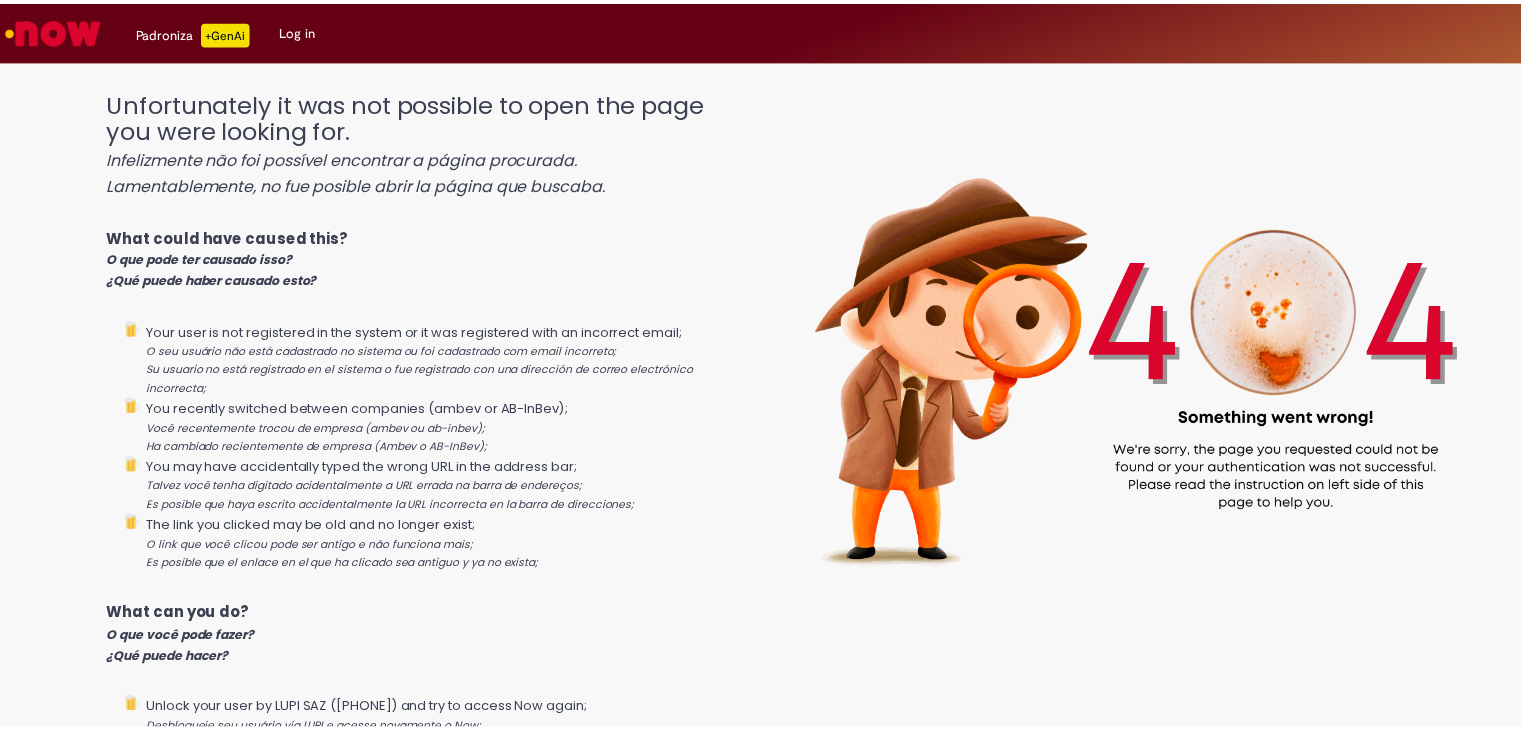 scroll, scrollTop: 0, scrollLeft: 0, axis: both 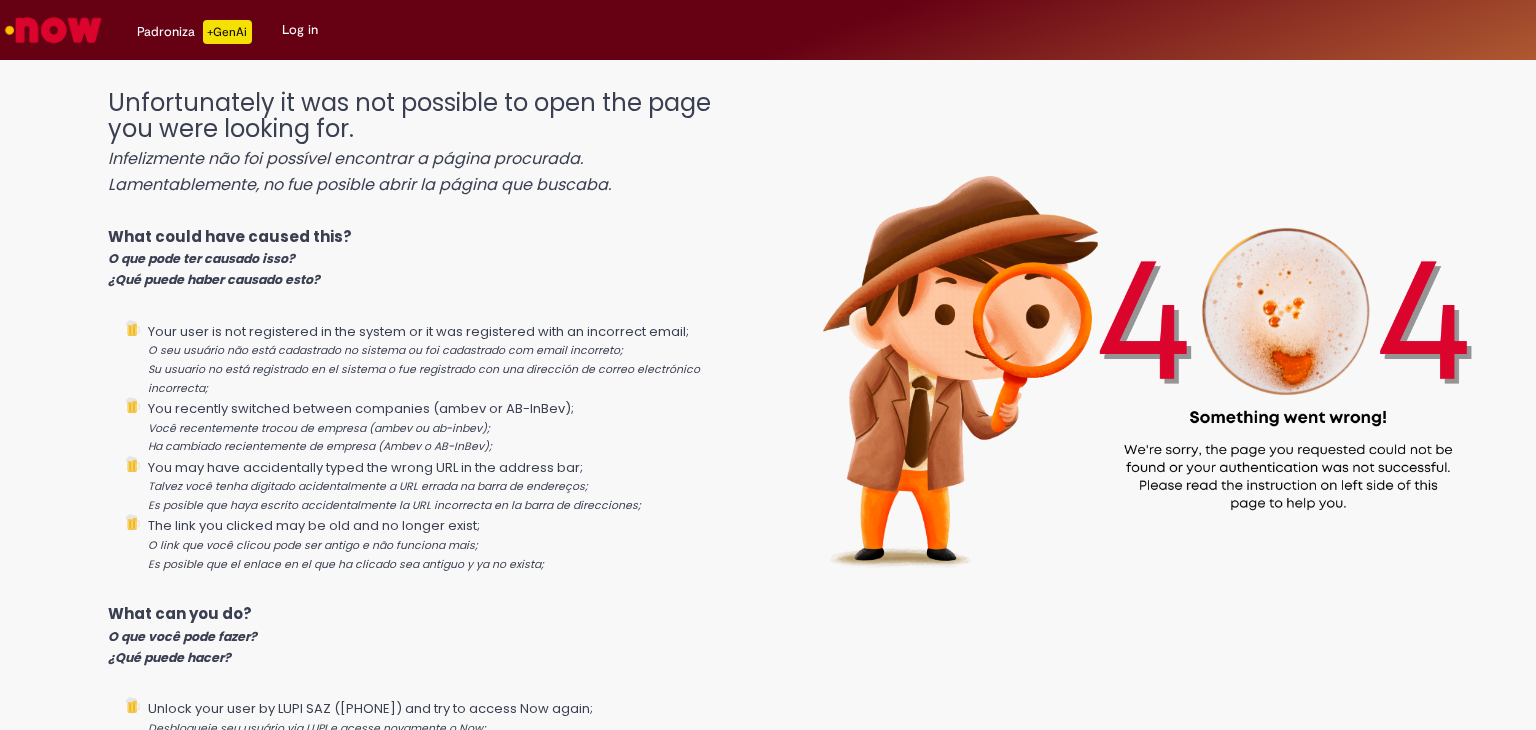 click on "Log in" at bounding box center [300, 30] 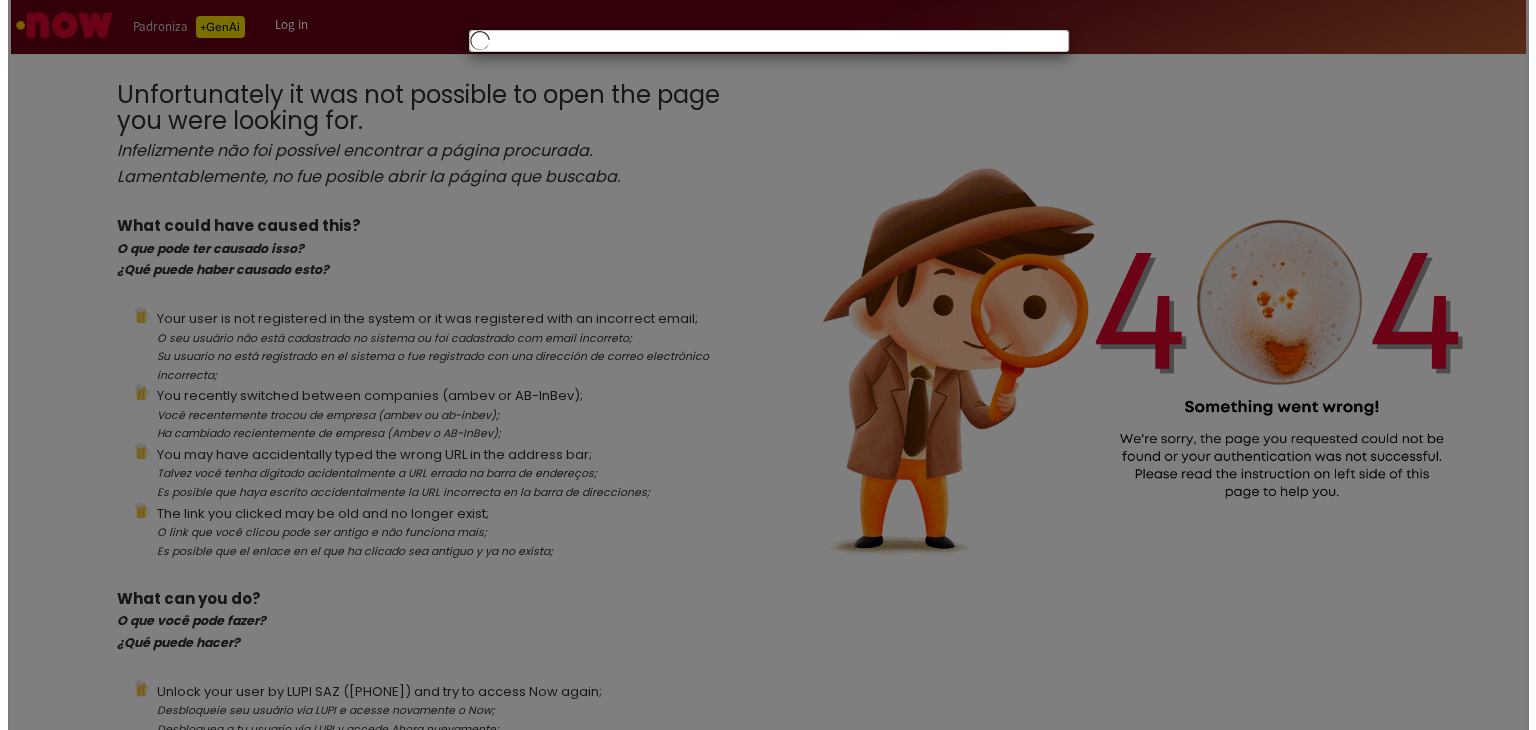 scroll, scrollTop: 44, scrollLeft: 0, axis: vertical 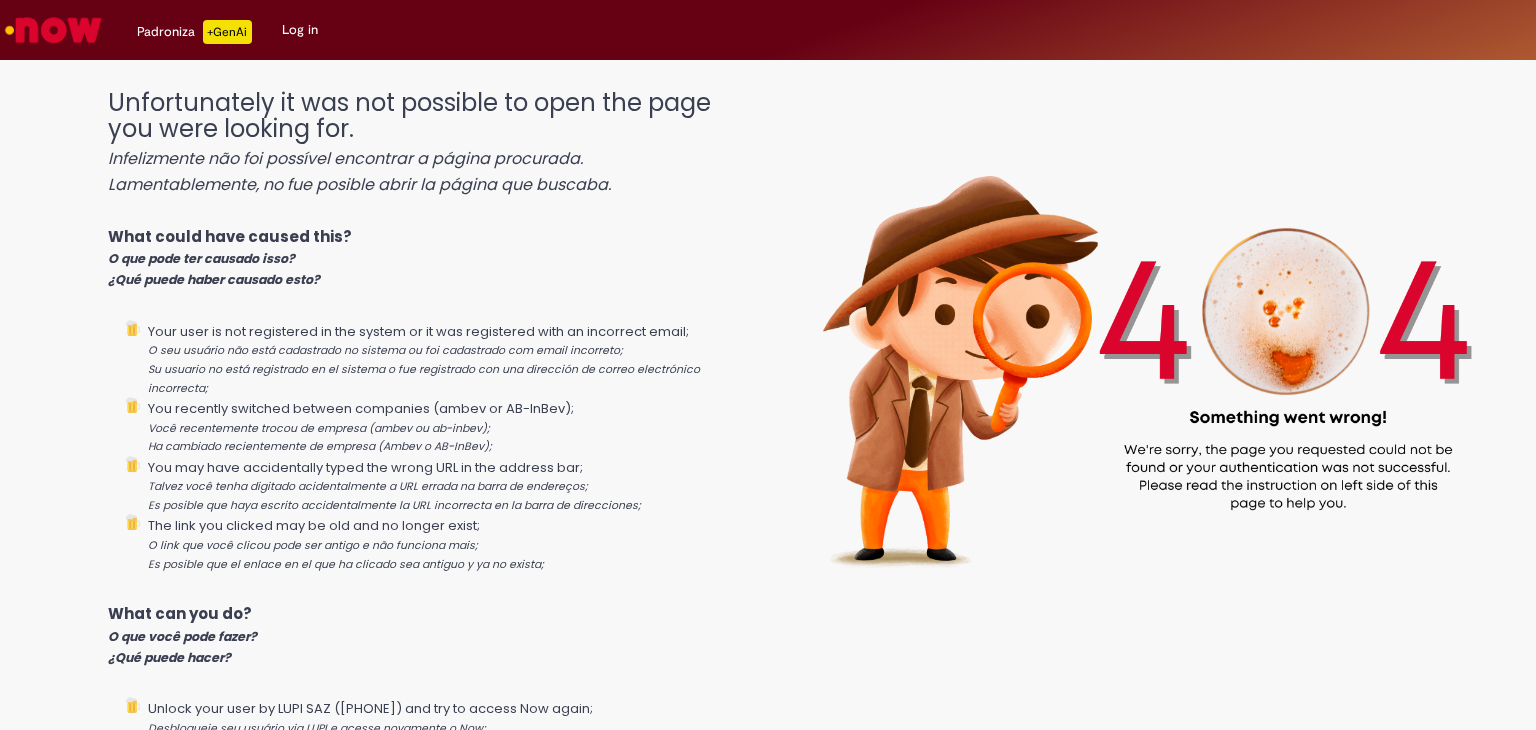 click on "Padroniza  +GenAi
Drafts
Drafts
Log in" at bounding box center (821, 30) 